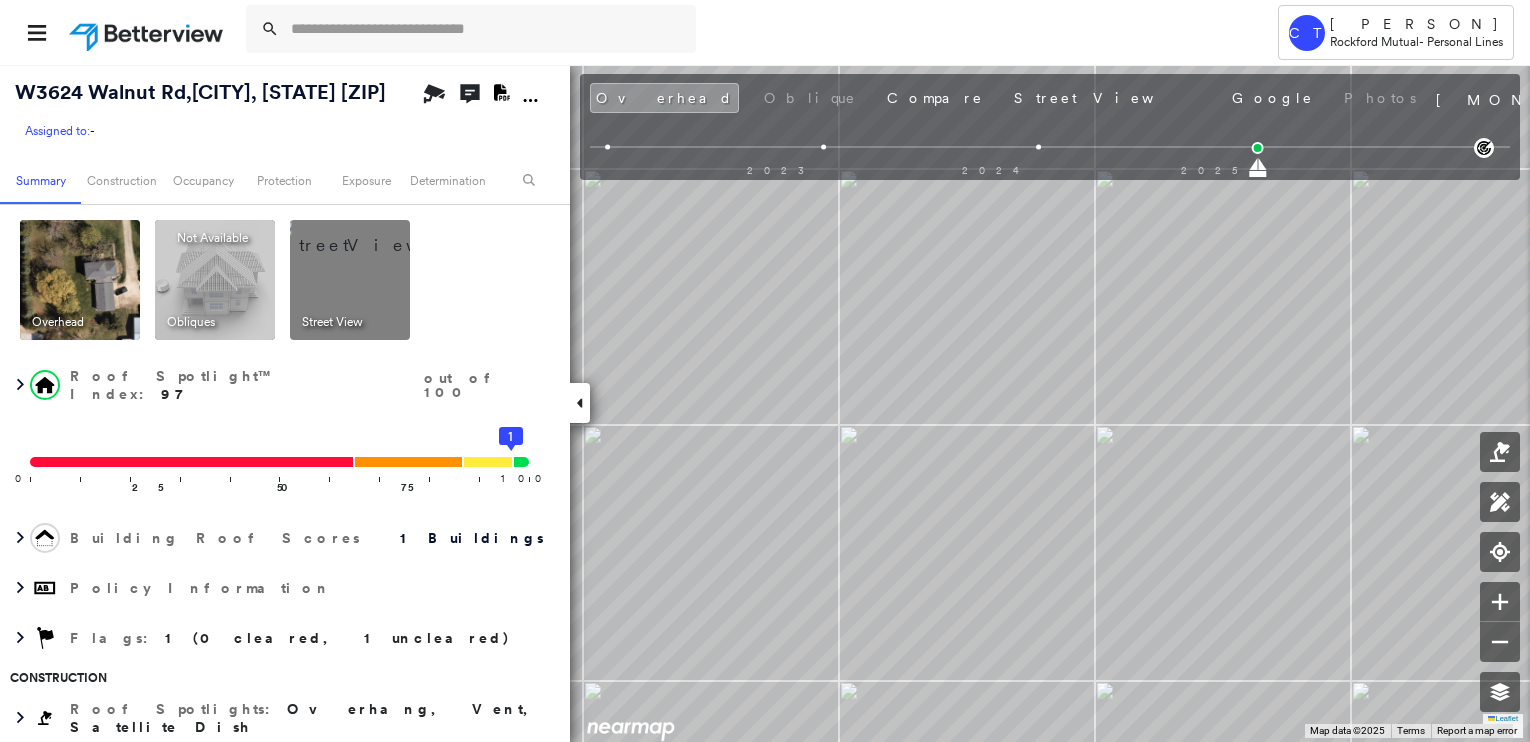 scroll, scrollTop: 0, scrollLeft: 0, axis: both 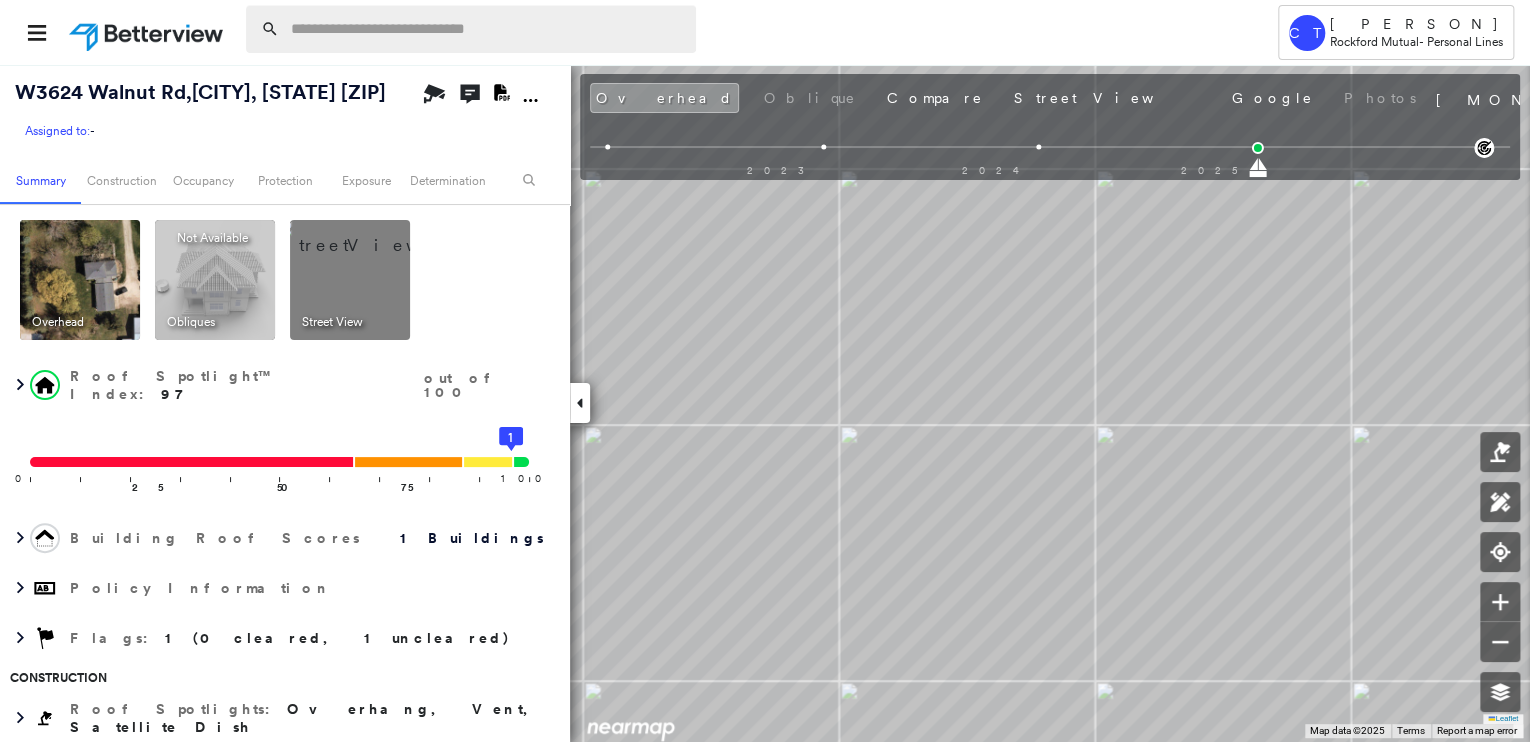 click at bounding box center [487, 29] 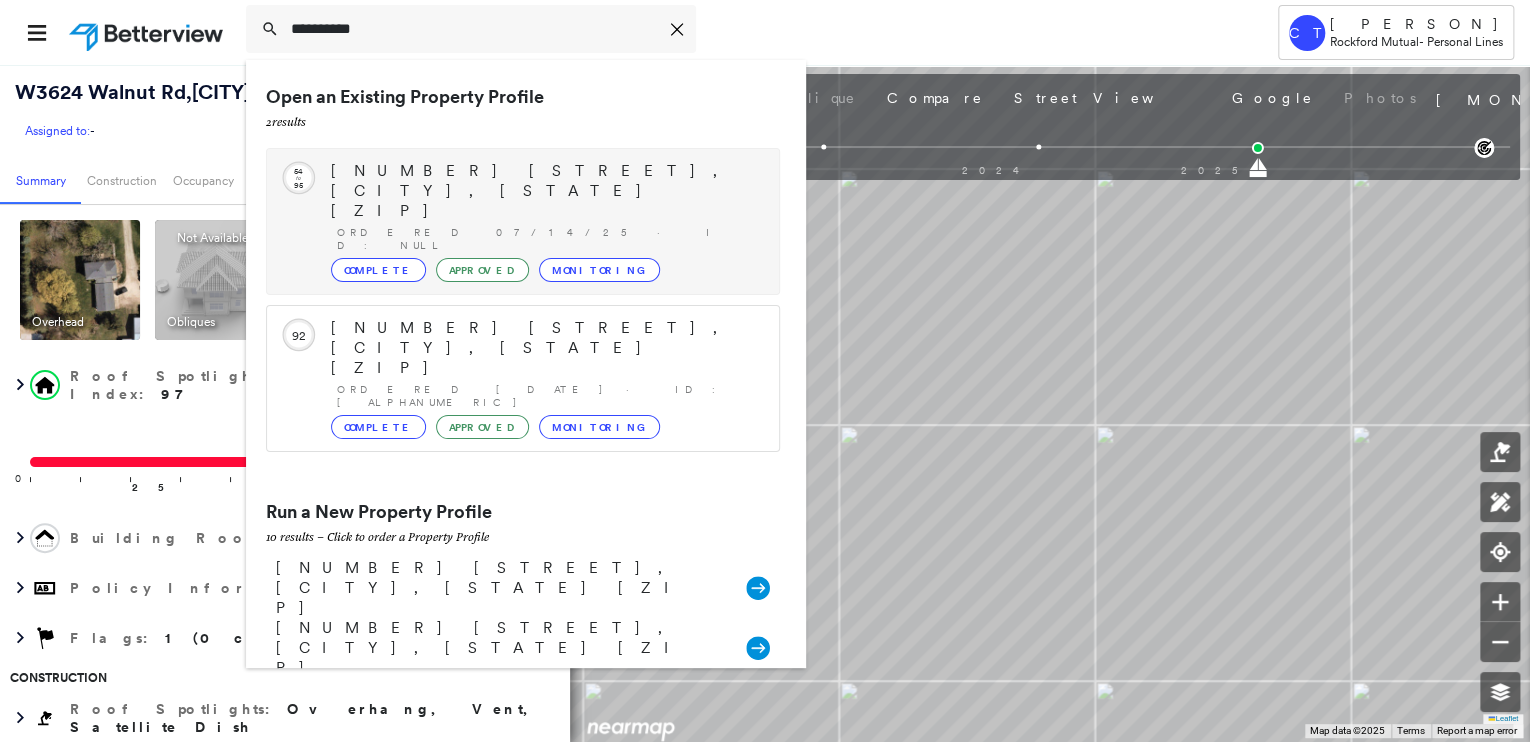 type on "**********" 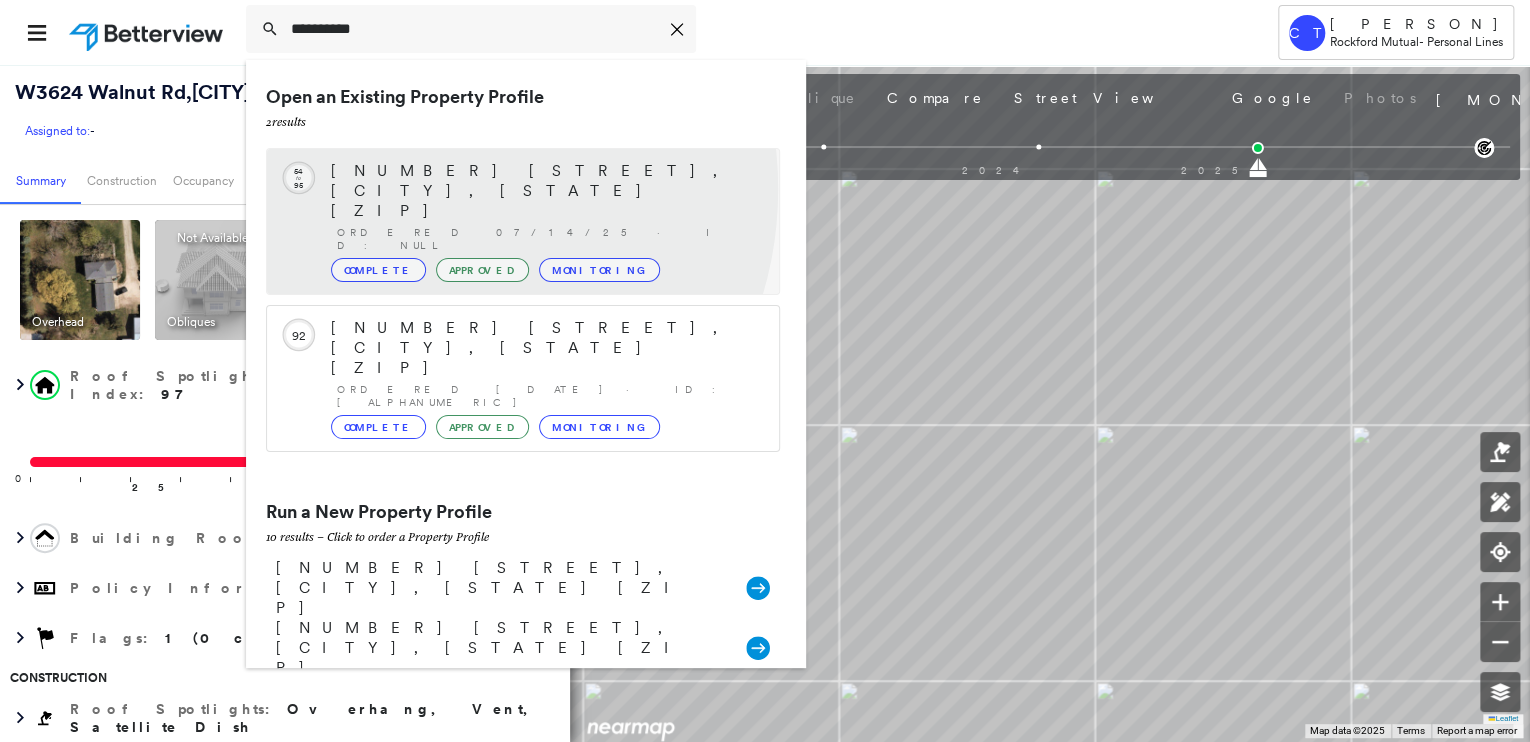 click on "Ordered 07/14/25 · ID: null" at bounding box center [548, 239] 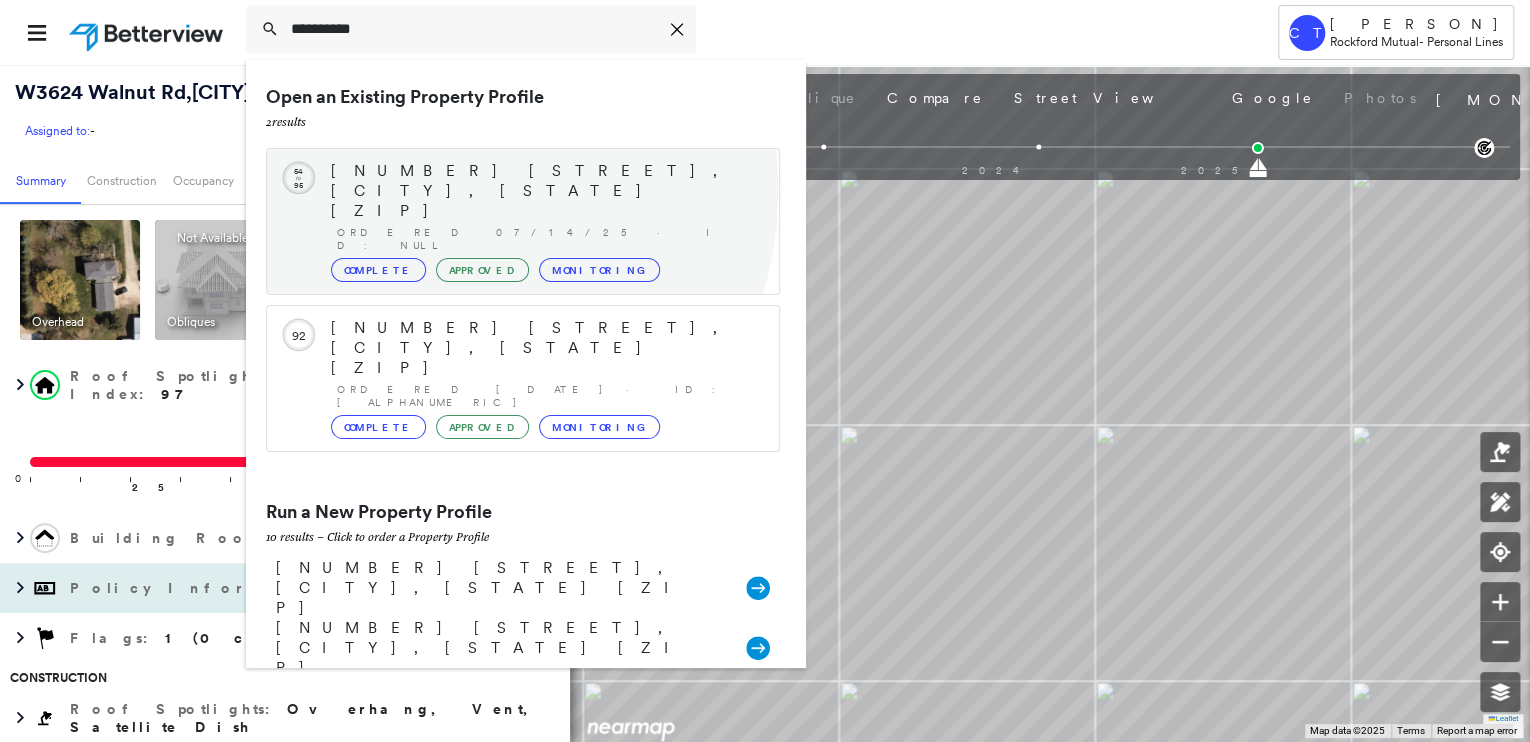 type 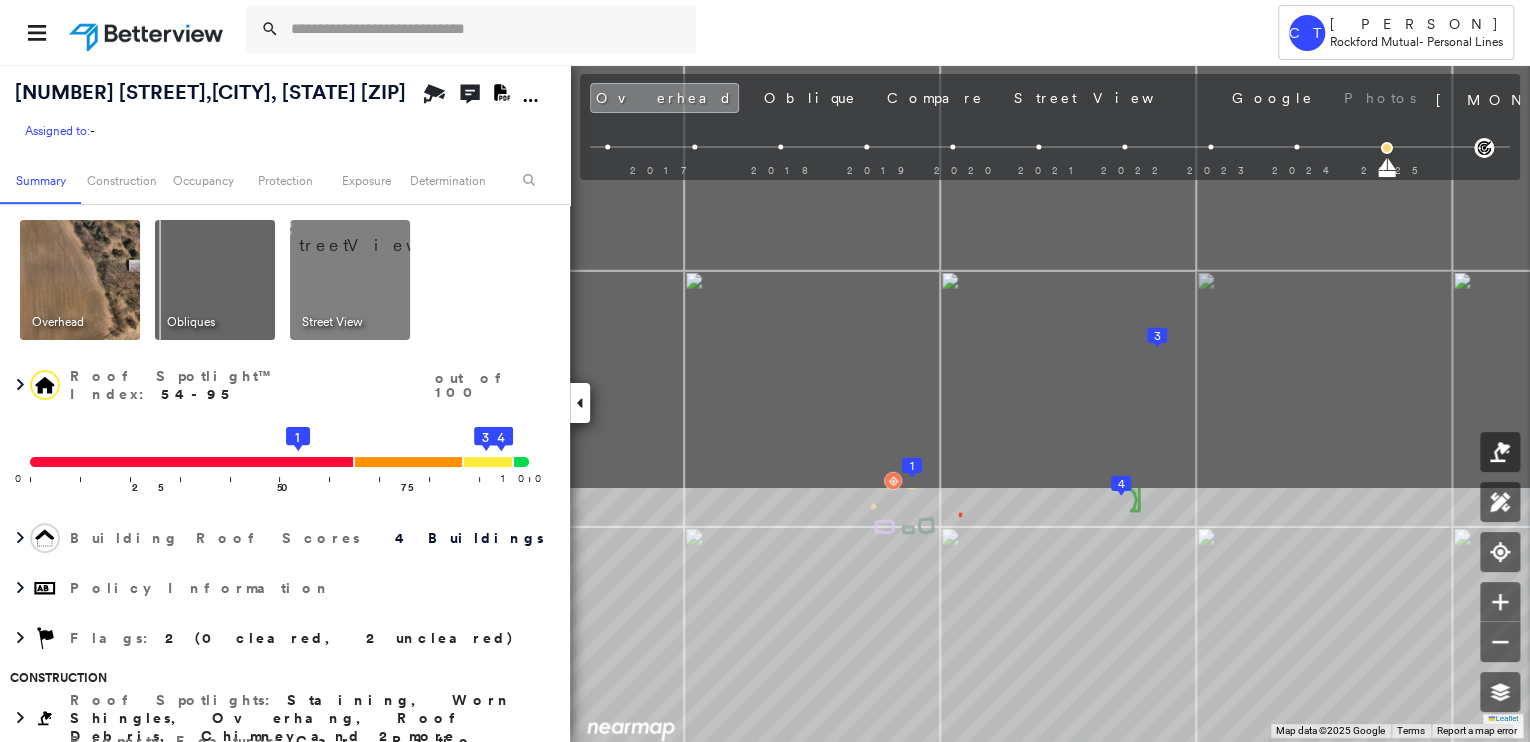 click on "Tower CT [PERSON] Rockford Mutual - Personal Lines [NUMBER] [STREET] , [CITY], [STATE] Assigned to: - Assigned to: - Assigned to: - Open Comments Download PDF Report Summary Construction Occupancy Protection Exposure Determination Overhead Obliques Street View Roof Spotlight™ Index : 54-95 out of 100 0 100 25 50 75 1 2 3 4 Building Roof Scores 4 Buildings Policy Information Flags : 2 (0 cleared, 2 uncleared) Construction Roof Spotlights : Staining, Worn Shingles, Overhang, Roof Debris, Chimney and 2 more Property Features : Car, Patio Furniture, Boat, Cracked Pavement, Significantly Stained Pavement Roof Size & Shape : 4 buildings Assessor and MLS Details BuildZoom - Building Permit Data and Analysis Occupancy Ownership Place Detail Protection Exposure FEMA Risk Index Additional Perils Determination Flags : 2 (0 cleared, 2 uncleared) Uncleared Flags (2) Cleared Flags (0) LOW Low Priority Roof Score Flagged [DATE] Clear MED Medium Priority Roof Score Flagged [DATE] Clear Save" at bounding box center (765, 371) 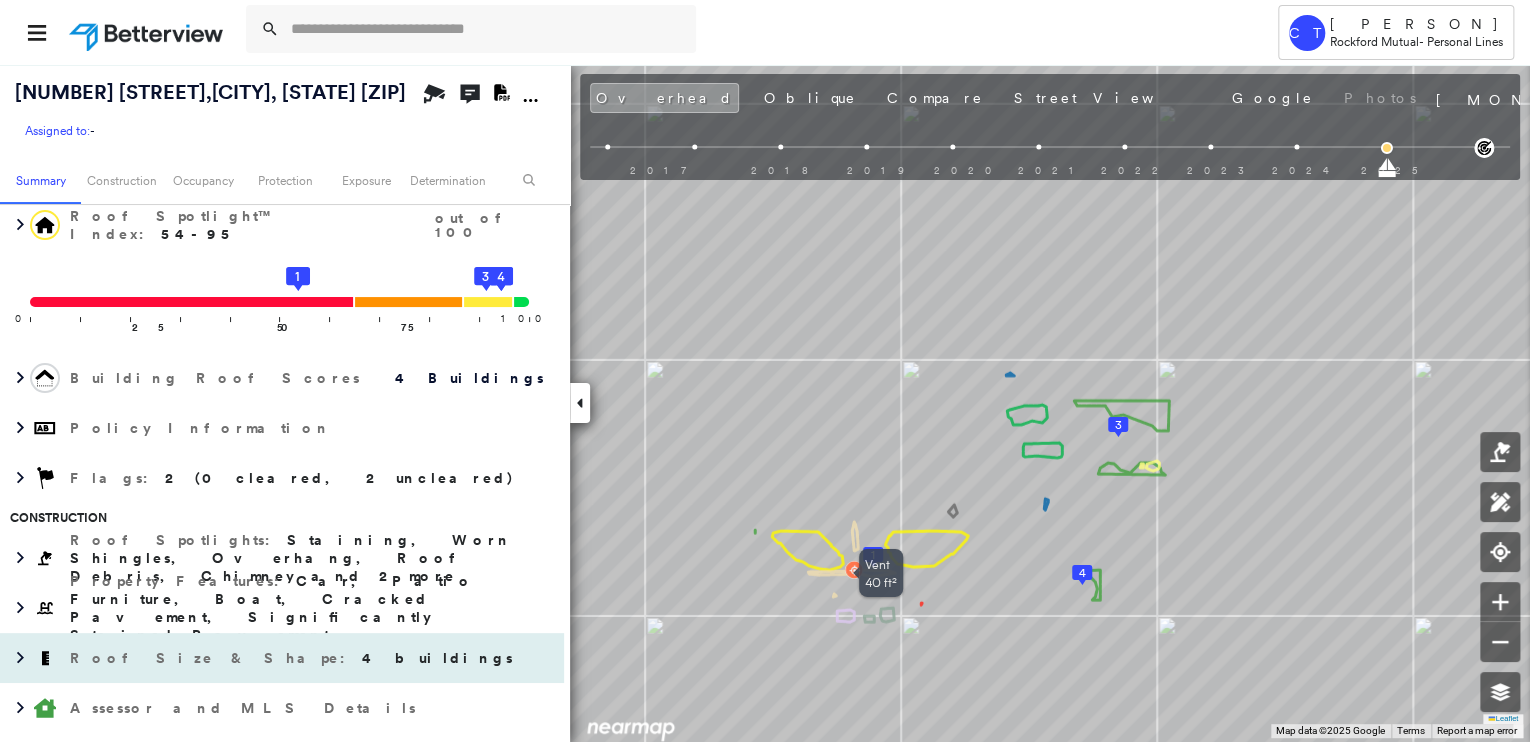 scroll, scrollTop: 640, scrollLeft: 0, axis: vertical 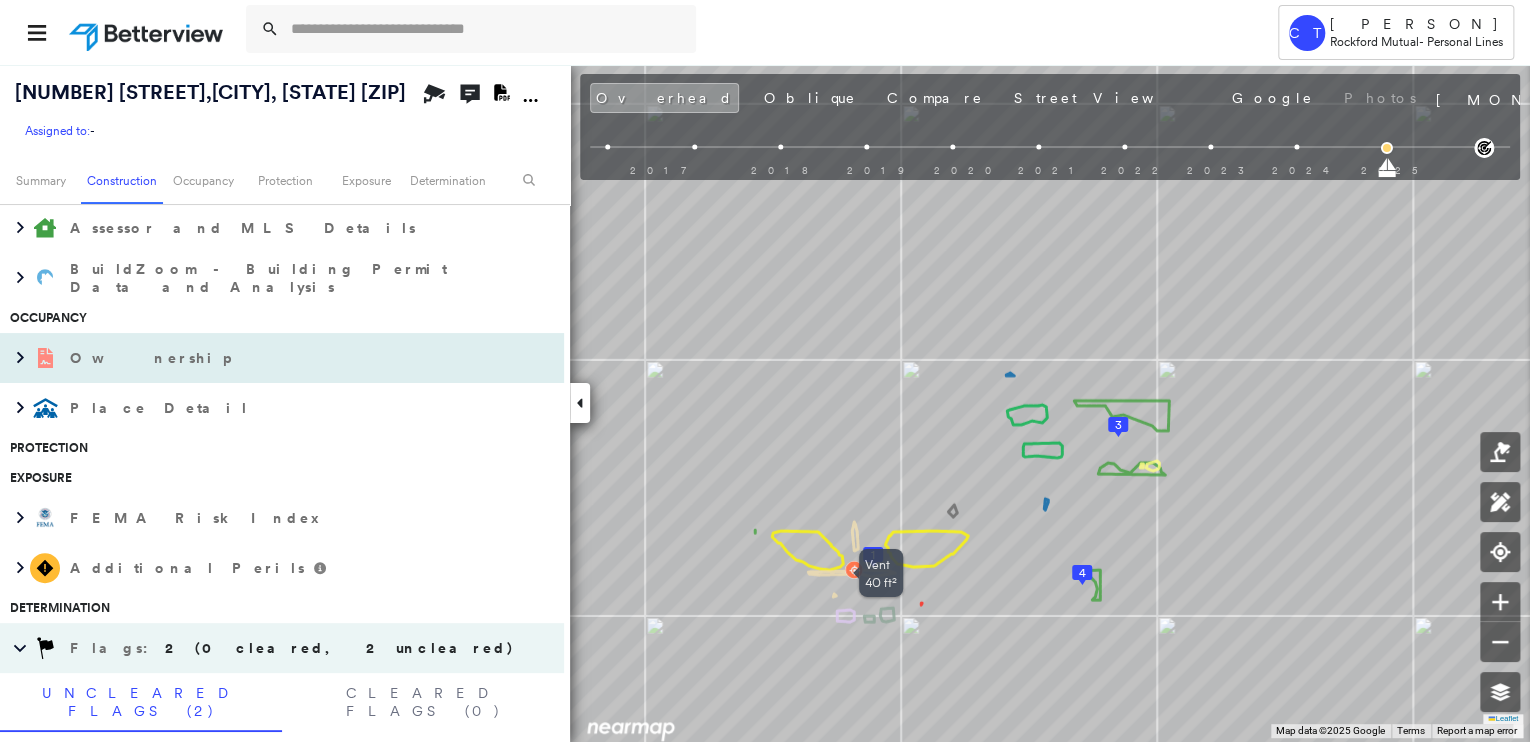click on "Ownership" at bounding box center (262, 358) 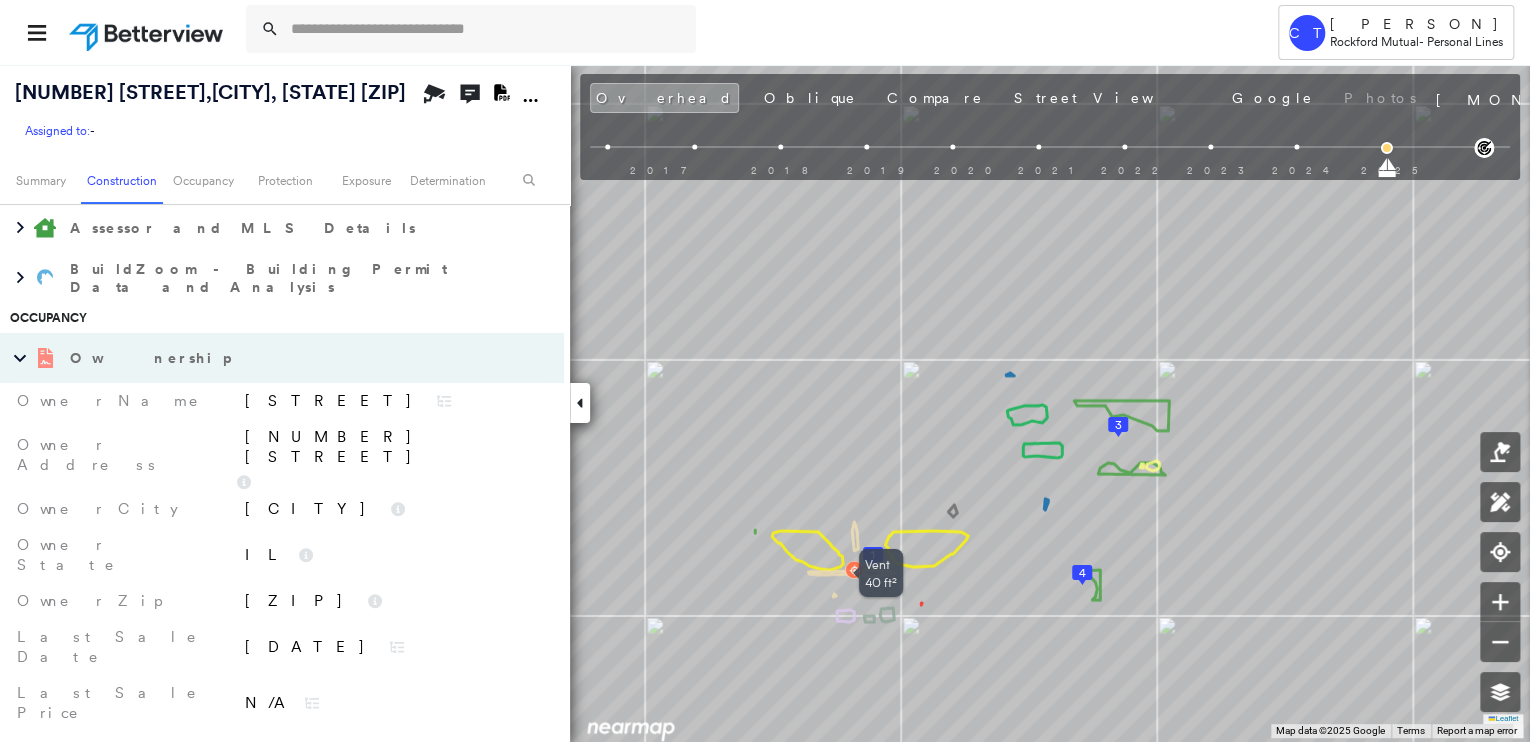 click on "[STREET]" at bounding box center (332, 401) 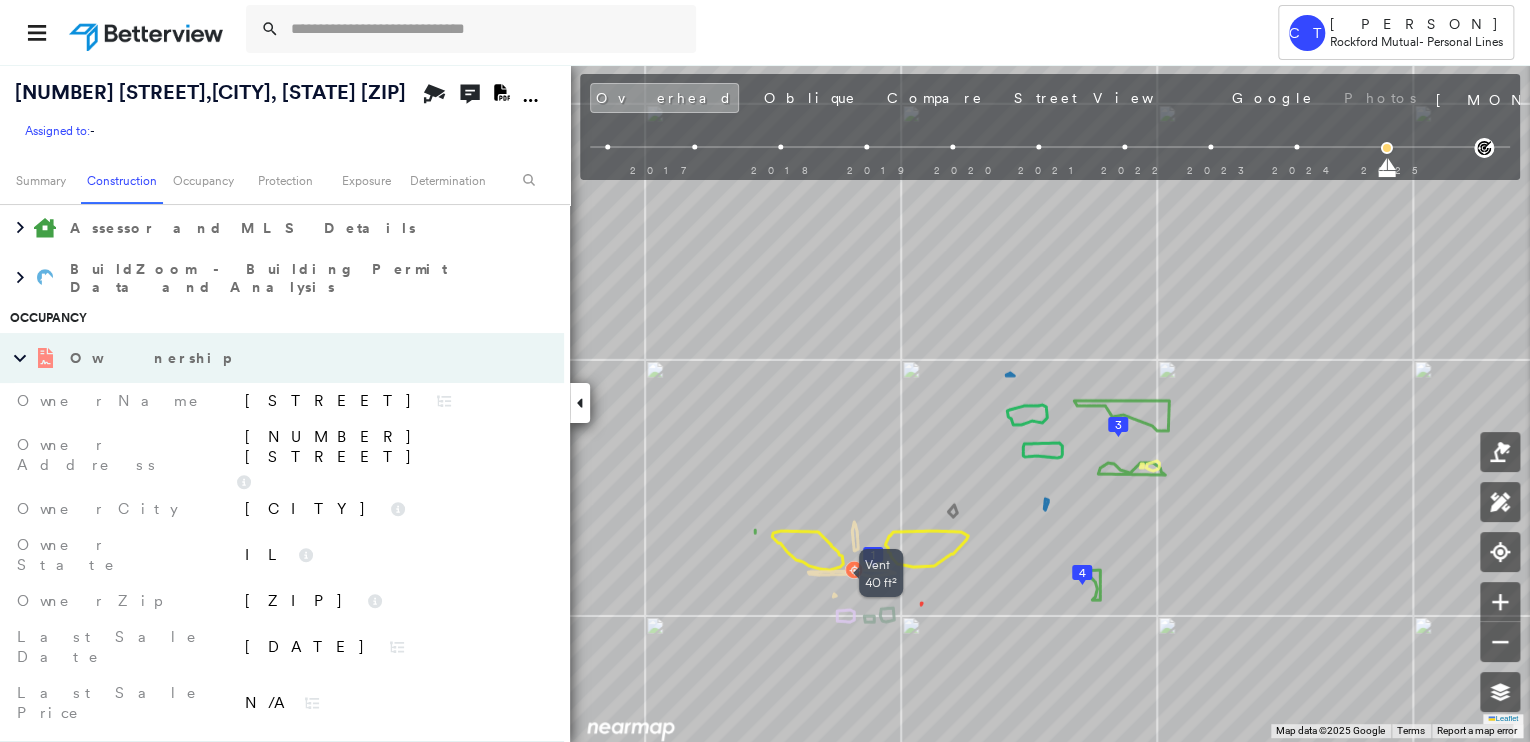 click 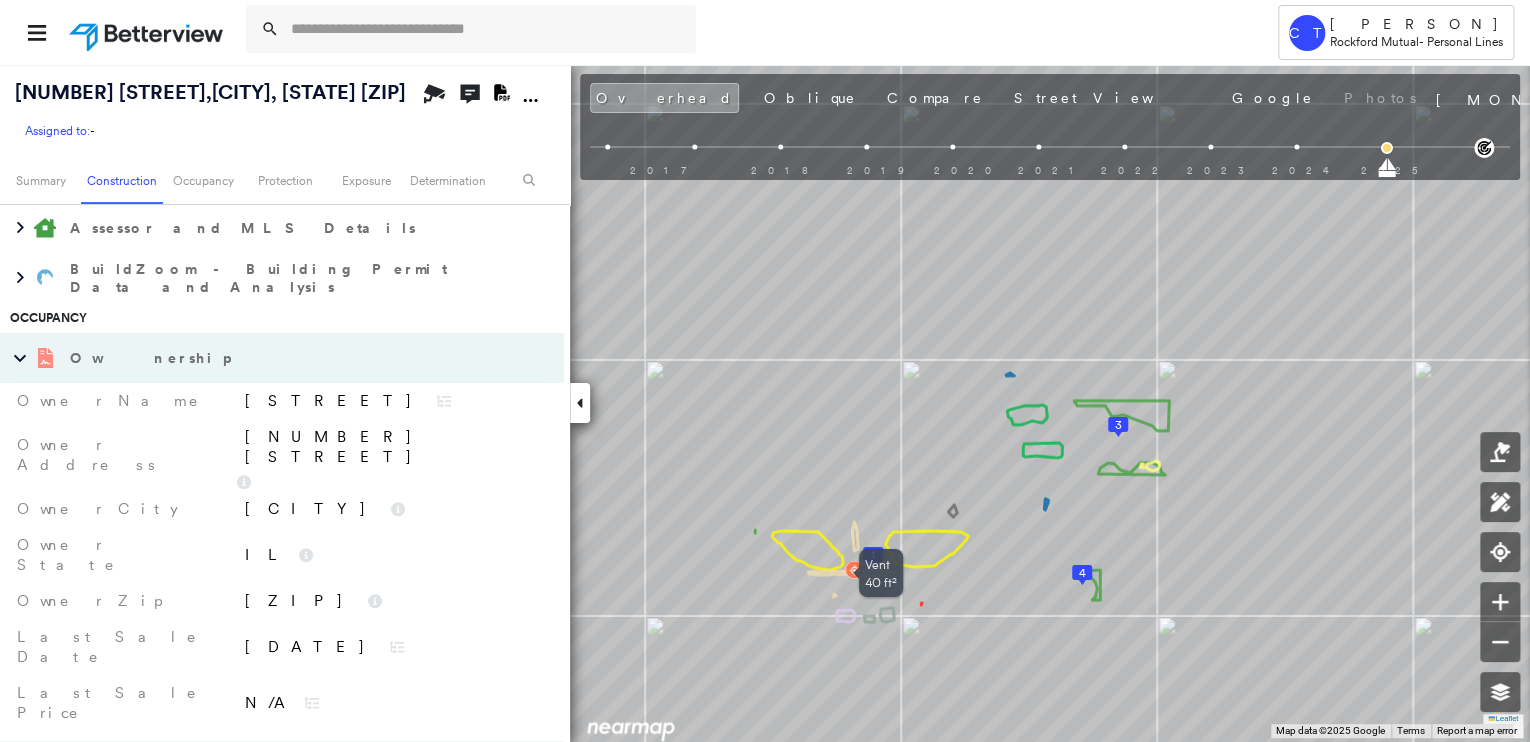 click 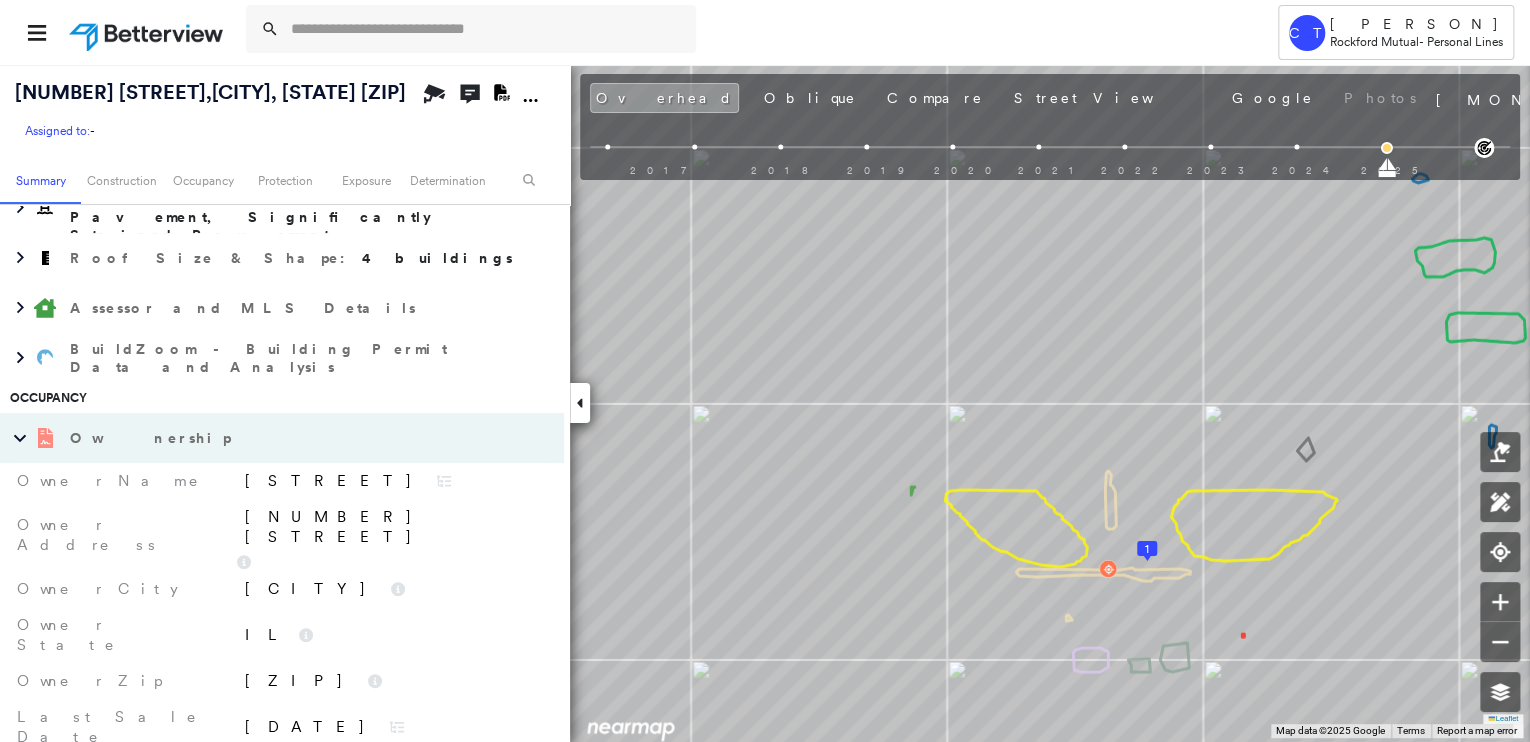scroll, scrollTop: 160, scrollLeft: 0, axis: vertical 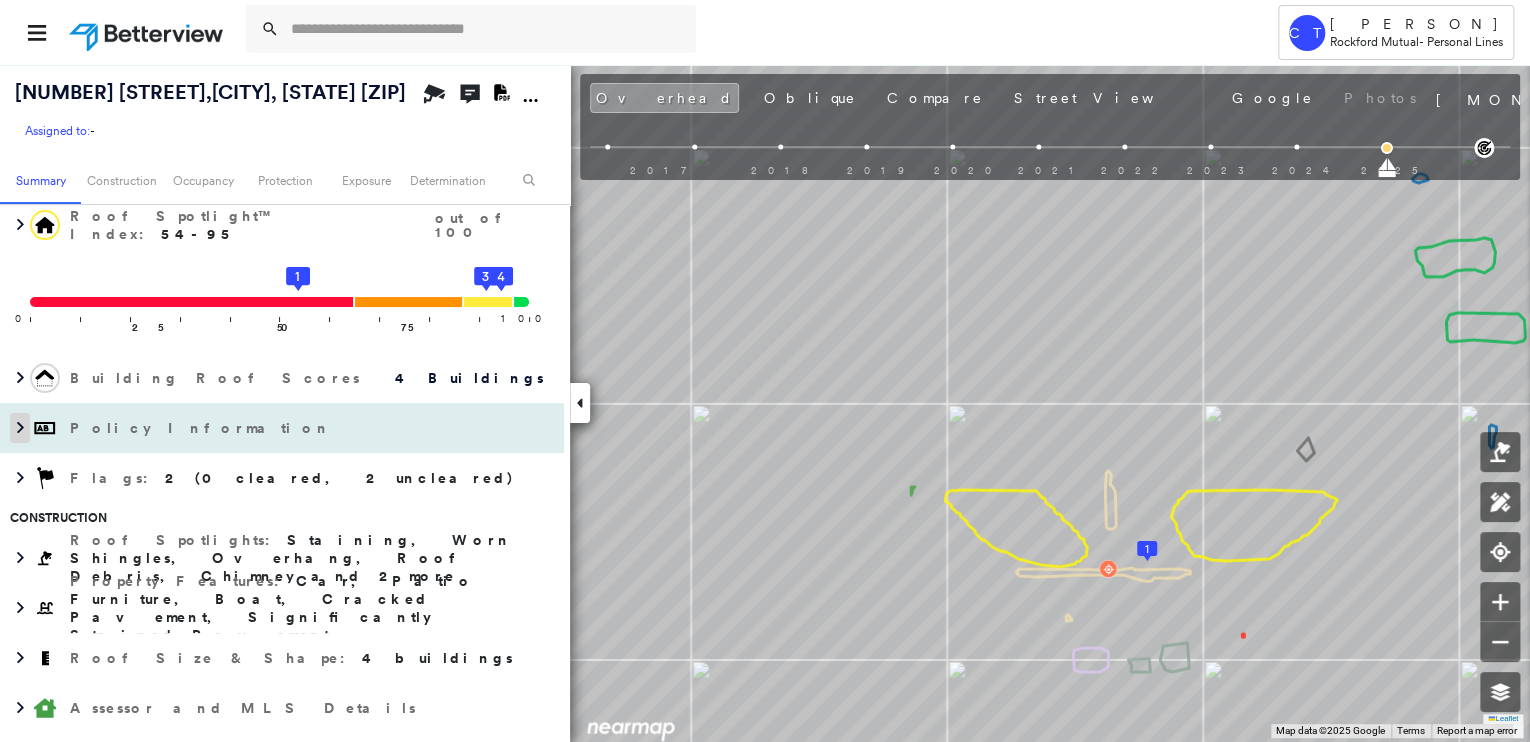 click at bounding box center (20, 428) 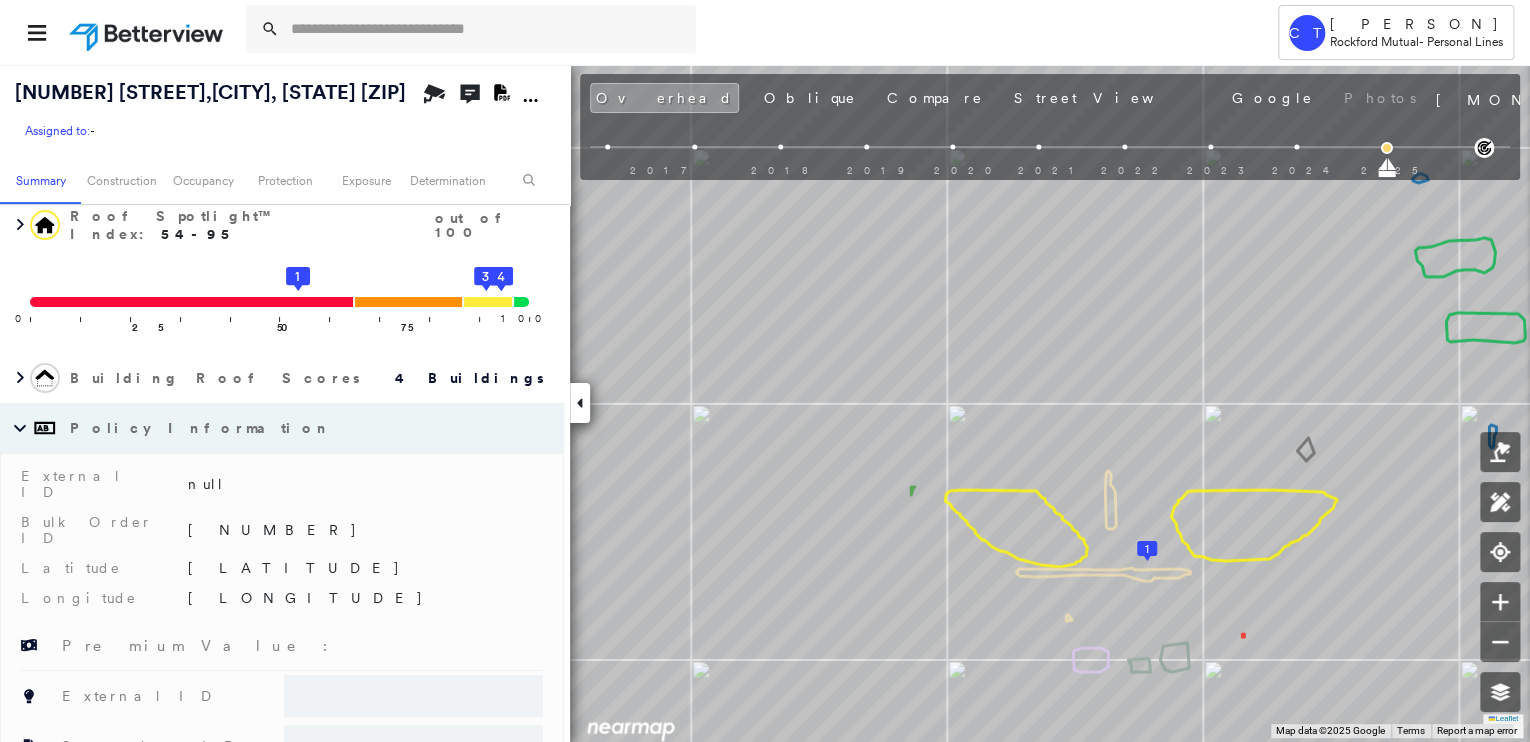 click at bounding box center [45, 428] 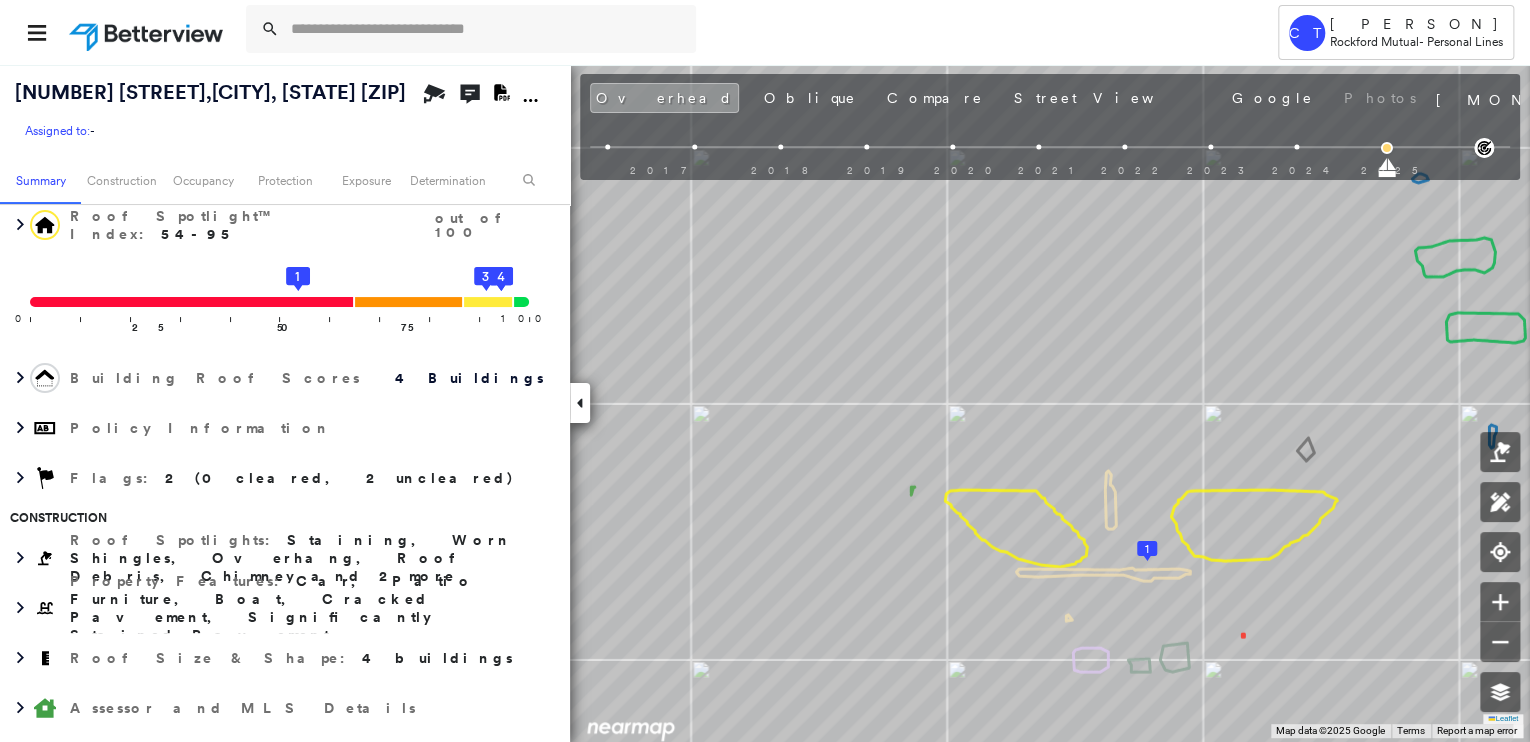 click at bounding box center (530, 100) 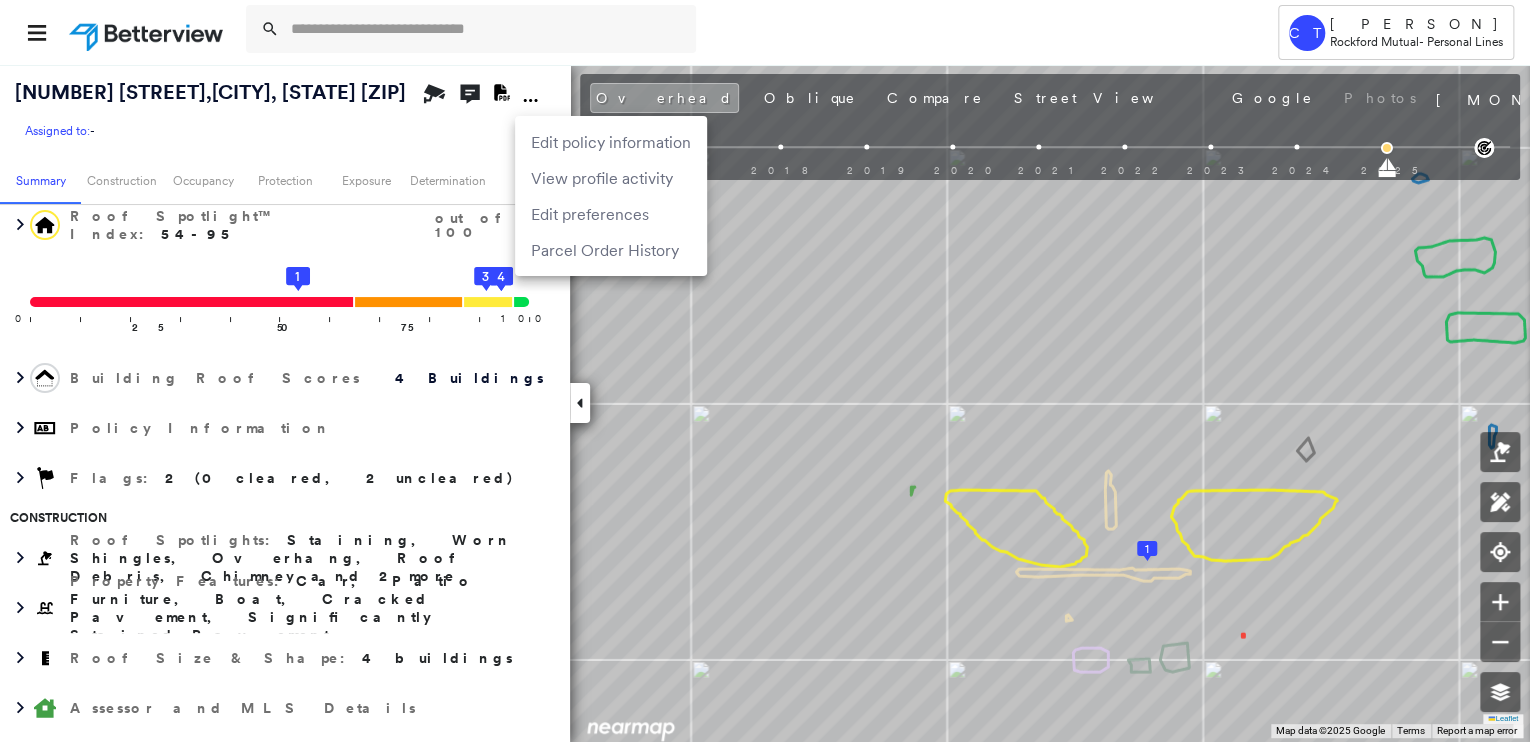 click on "Edit policy information" at bounding box center (611, 142) 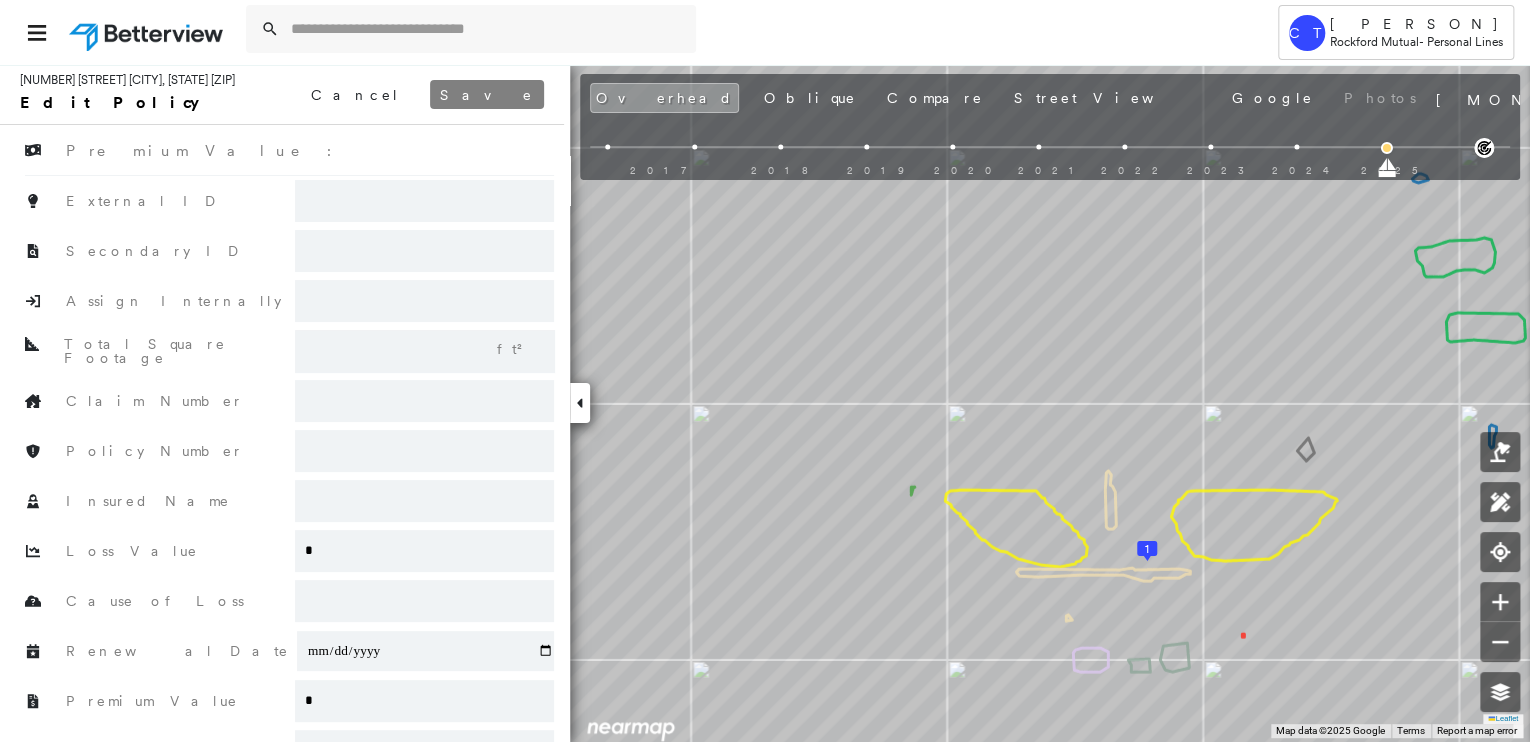 click at bounding box center (424, 201) 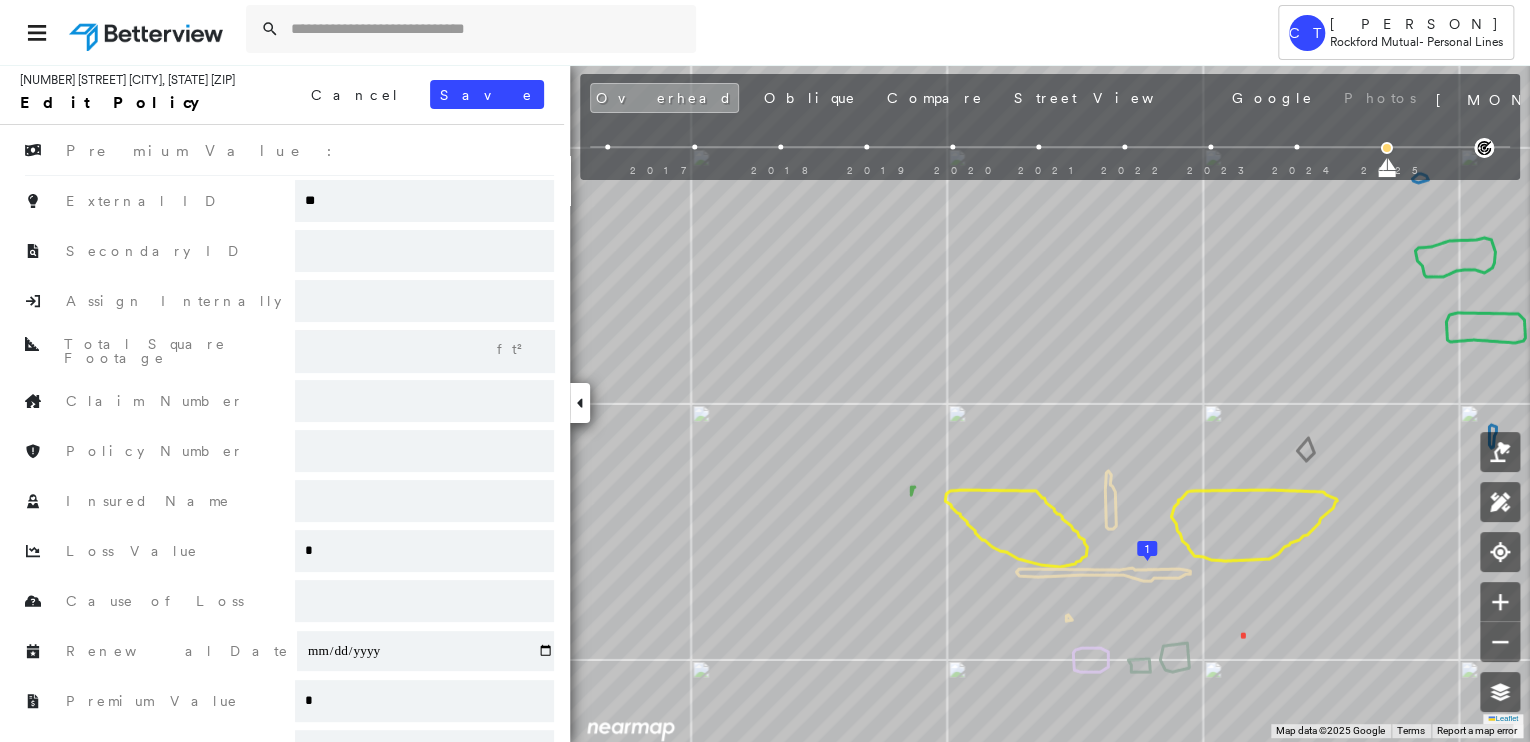 type on "*" 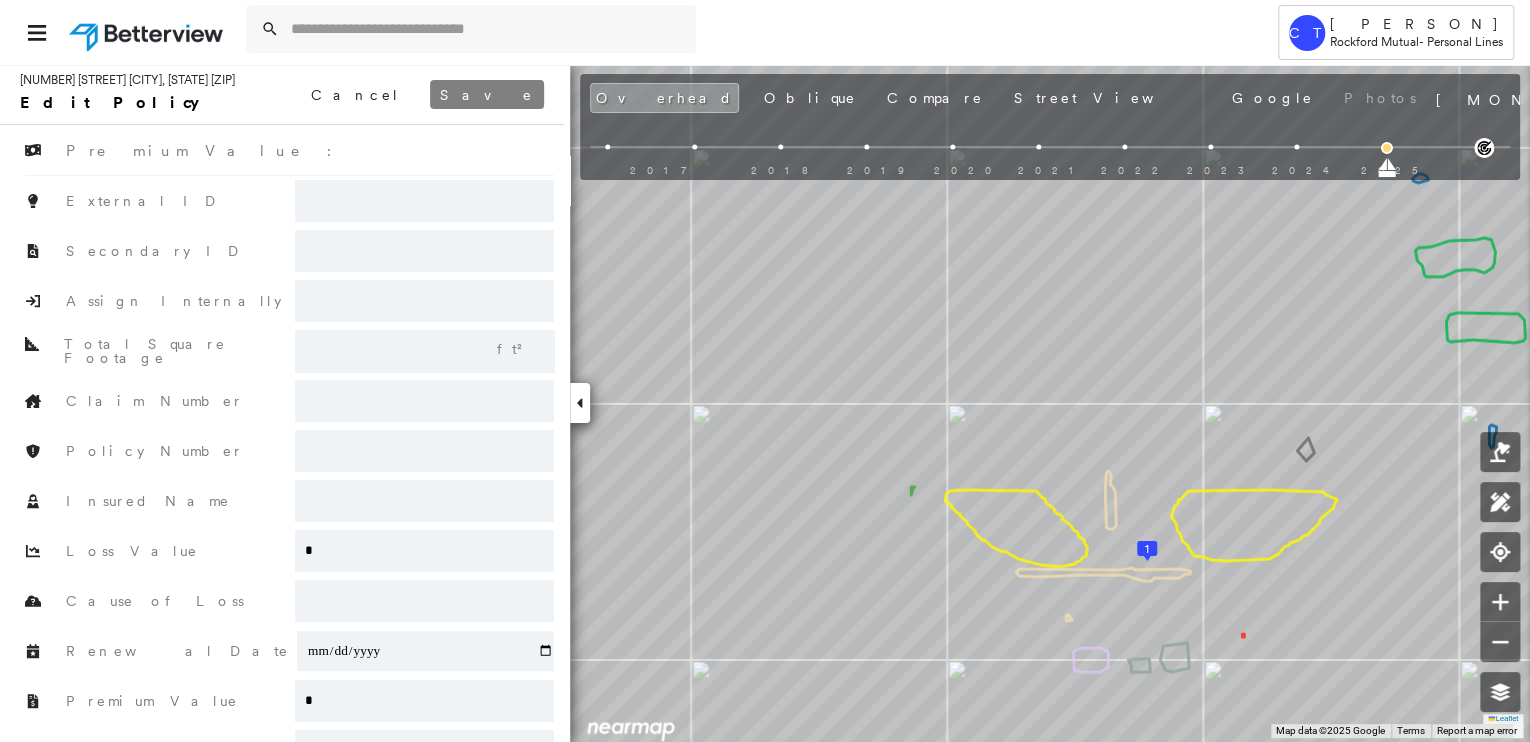 click at bounding box center (424, 201) 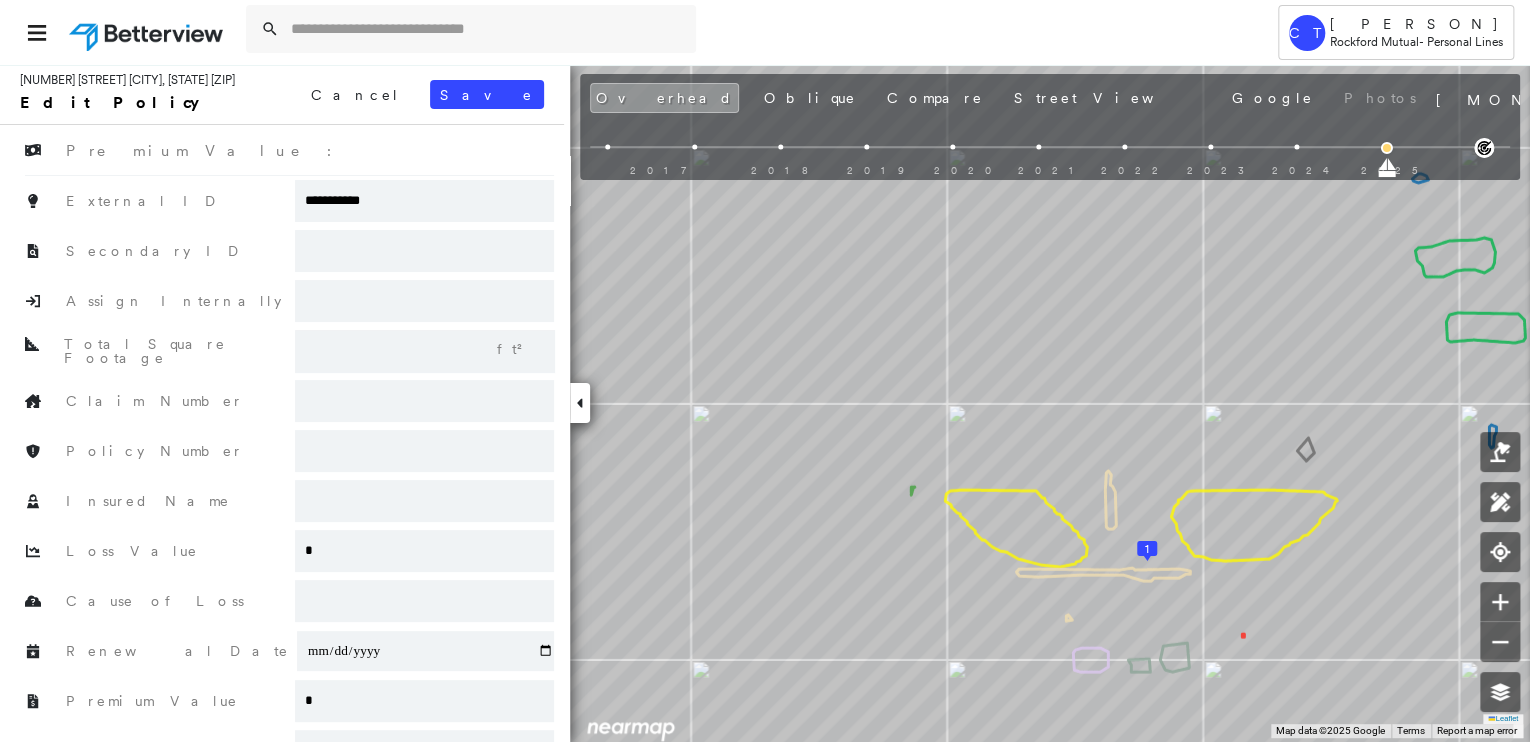 type on "**********" 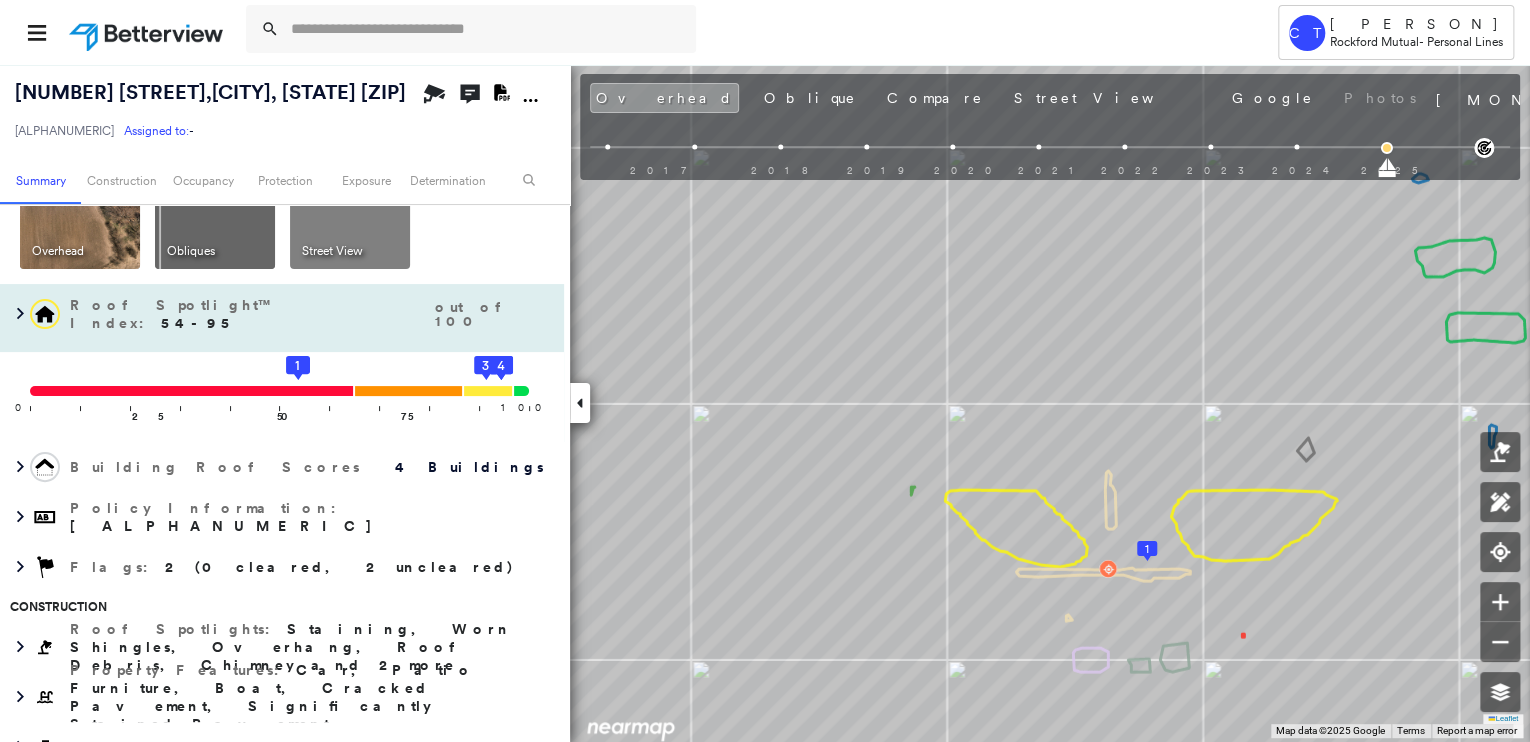 scroll, scrollTop: 0, scrollLeft: 0, axis: both 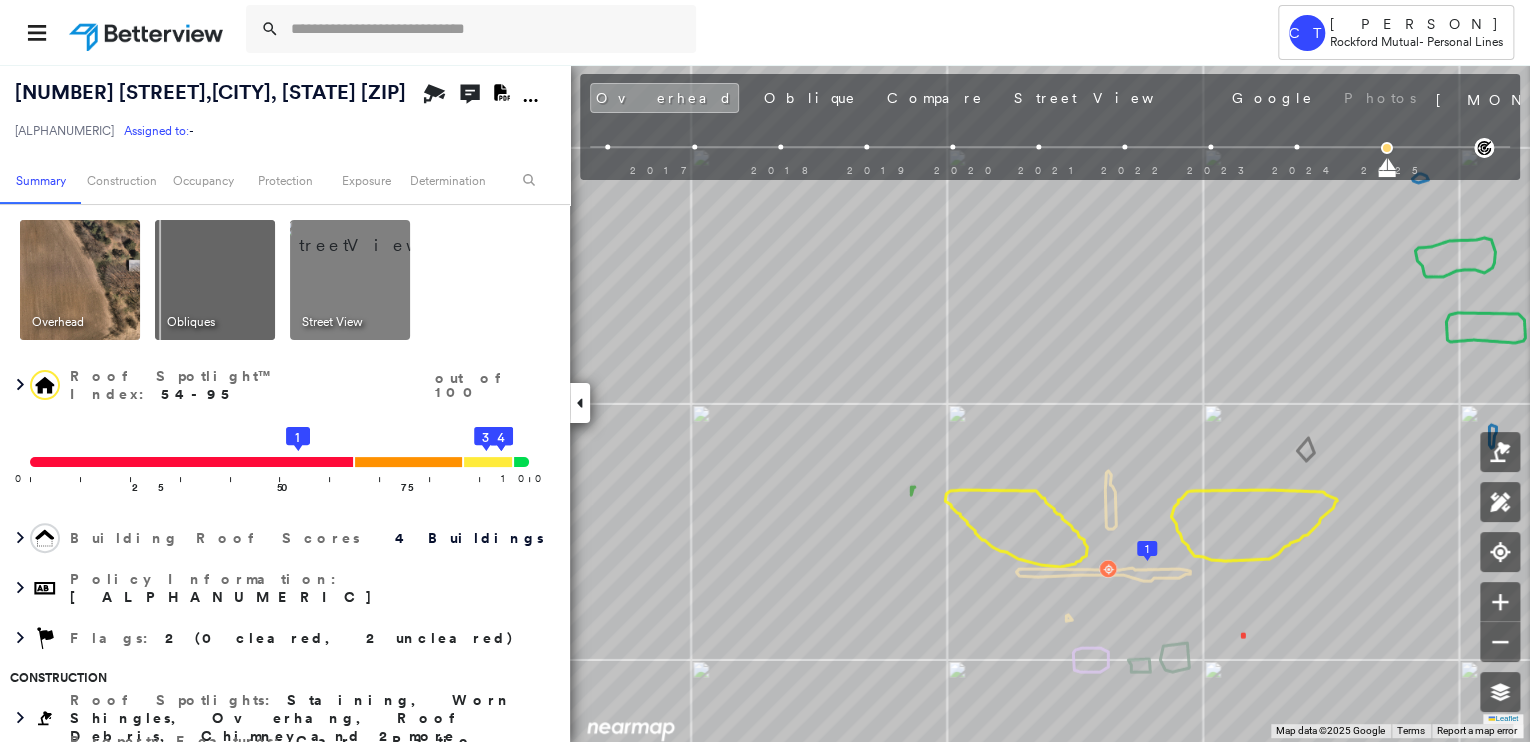 click at bounding box center (215, 280) 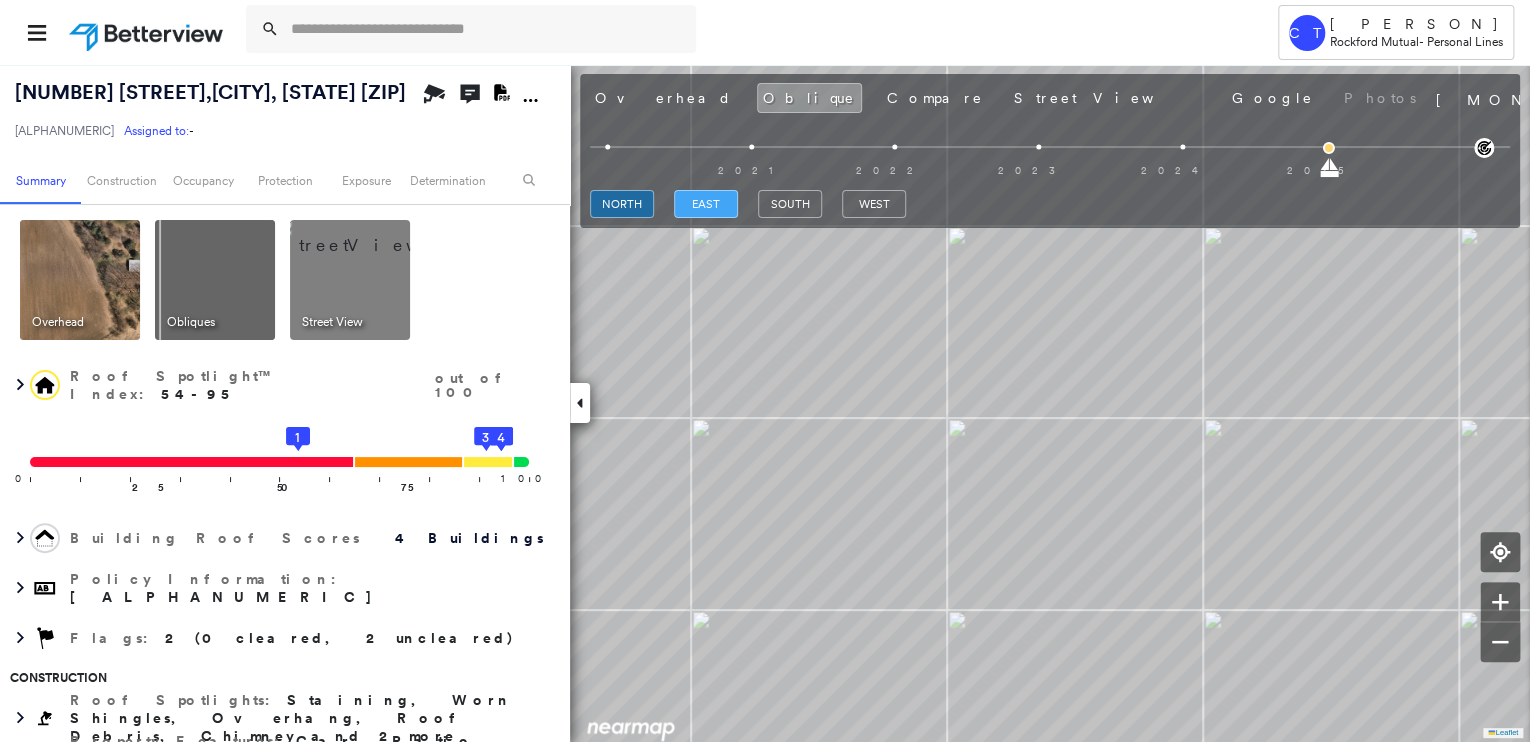 click on "east" at bounding box center (706, 204) 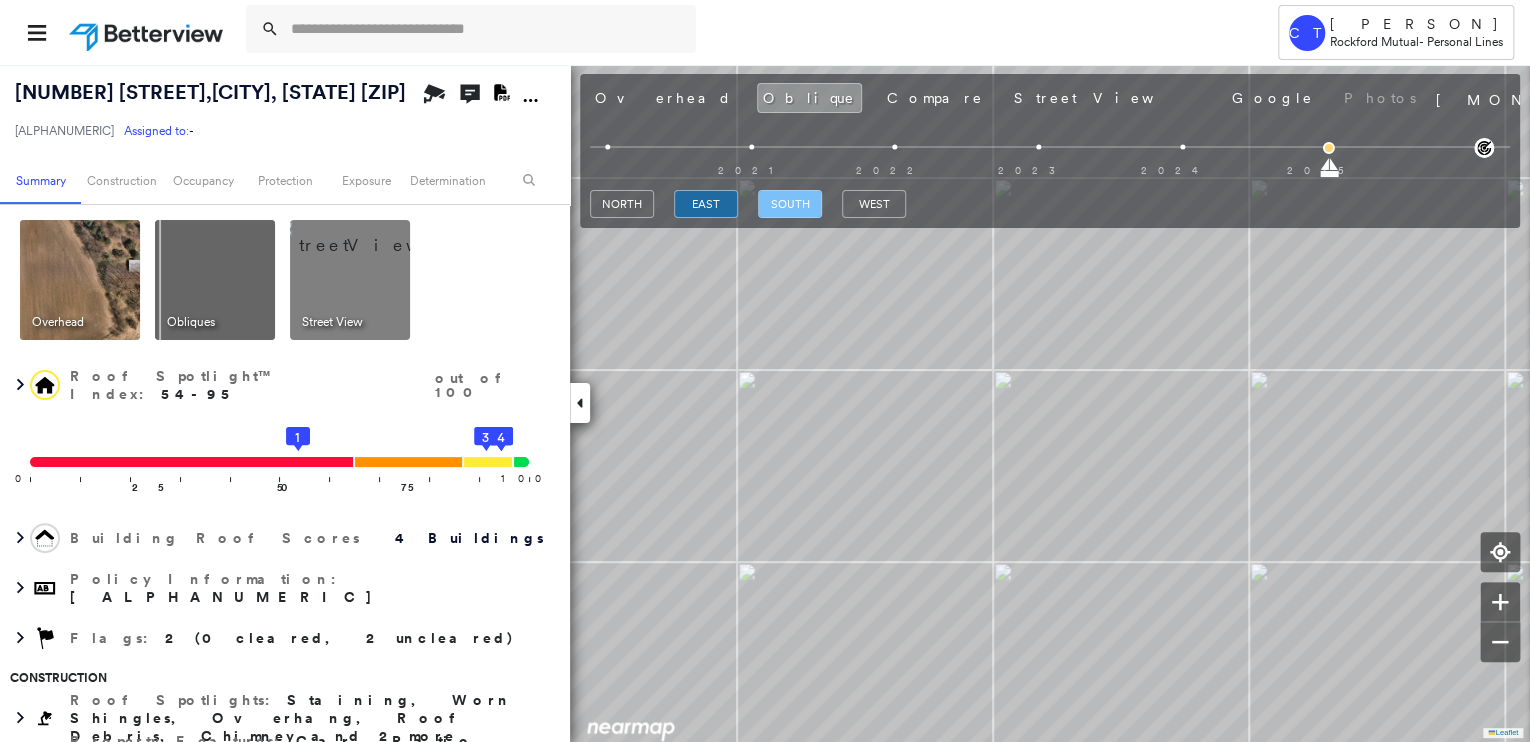 click on "south" at bounding box center [790, 204] 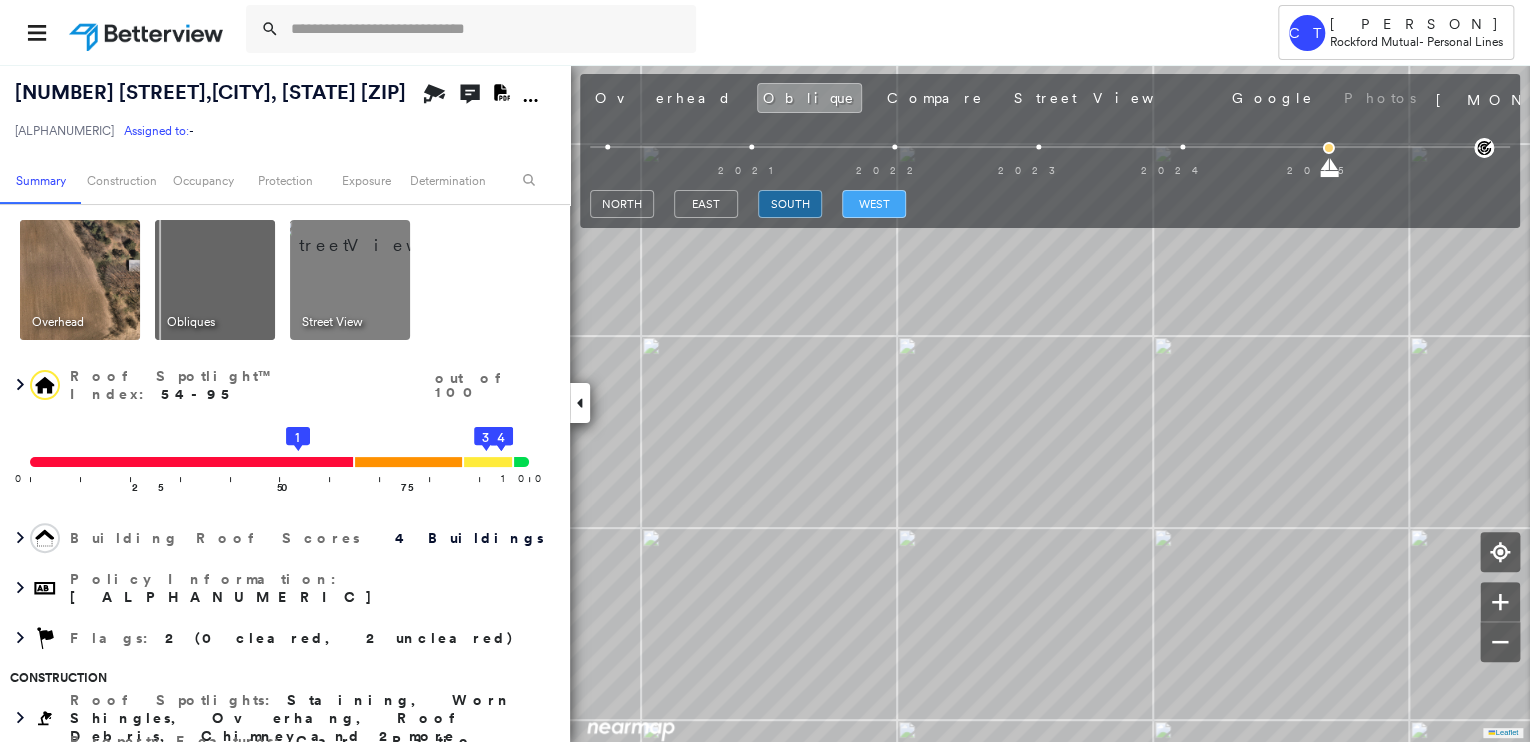 click on "west" at bounding box center [874, 204] 